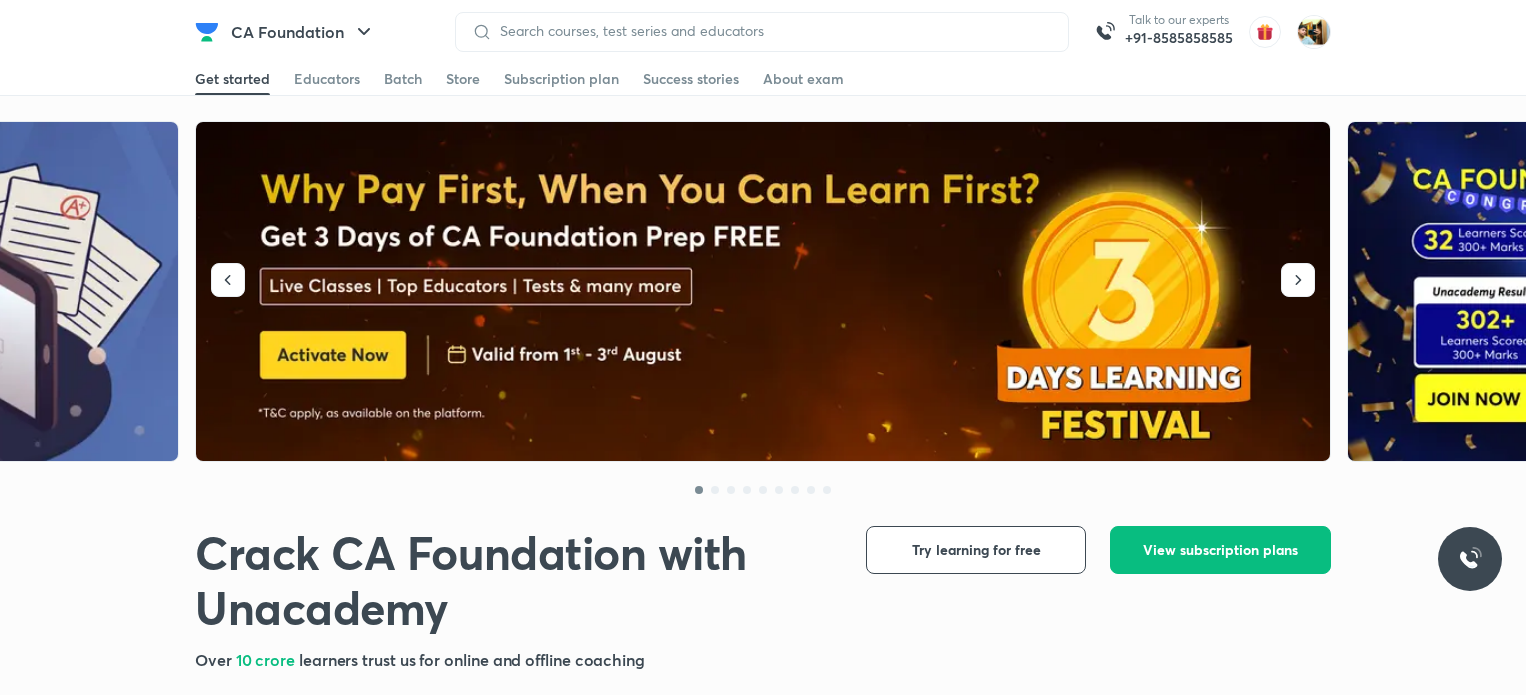 scroll, scrollTop: 0, scrollLeft: 0, axis: both 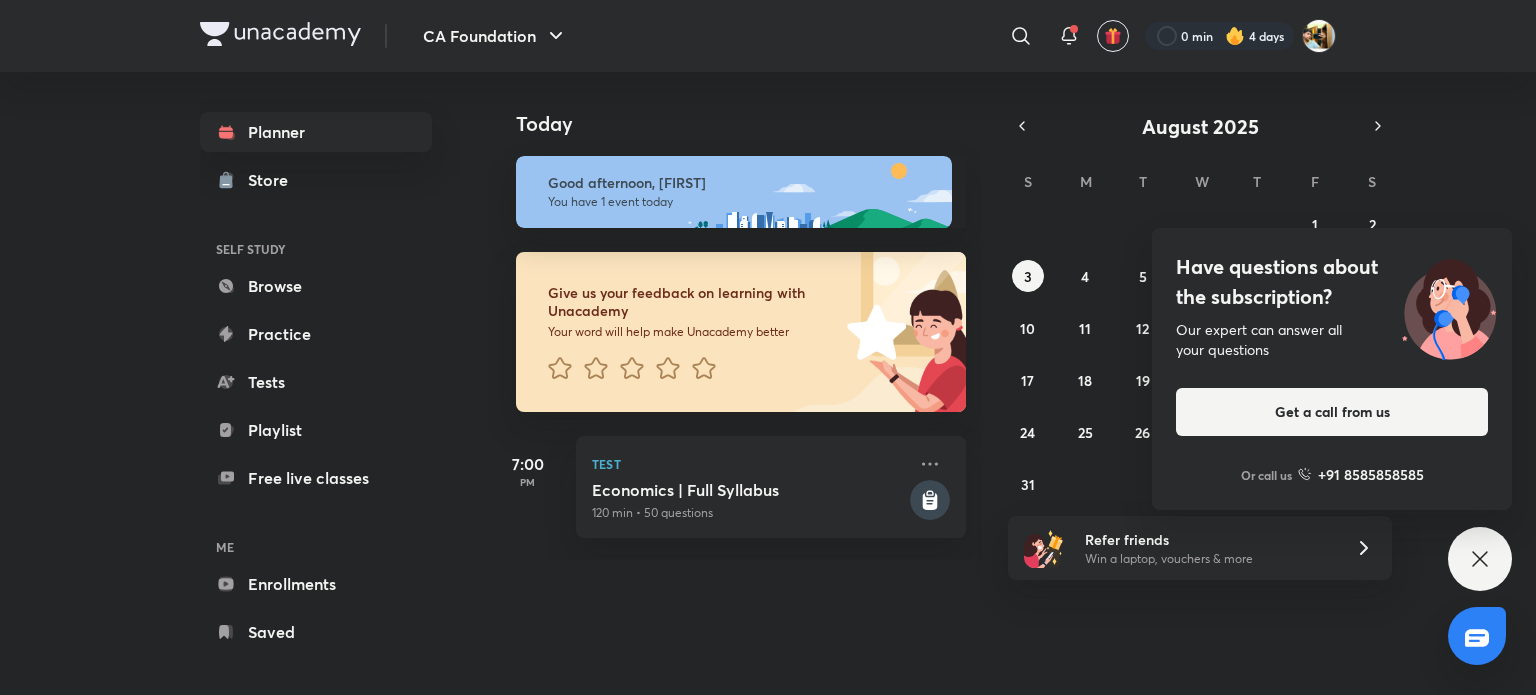 click on "Have questions about the subscription?" at bounding box center [1332, 282] 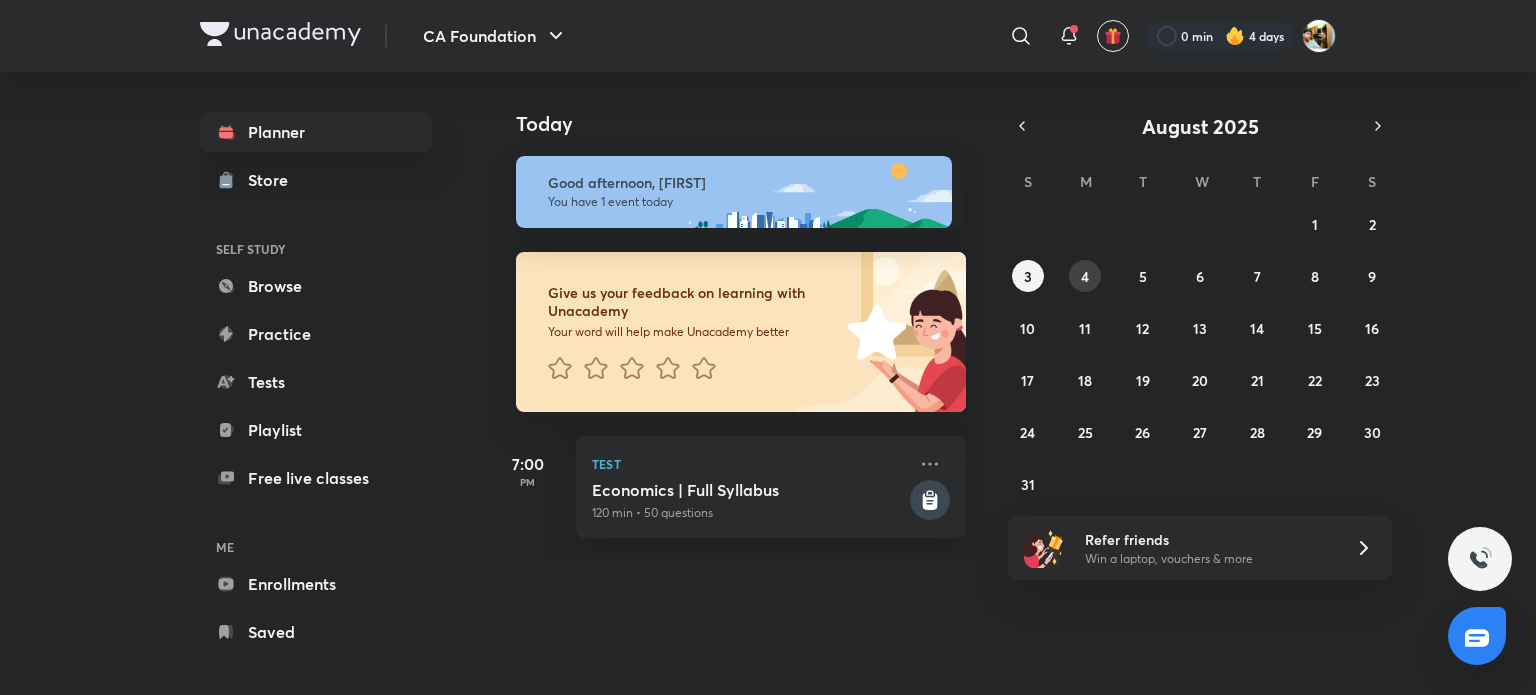 click on "4" at bounding box center (1085, 276) 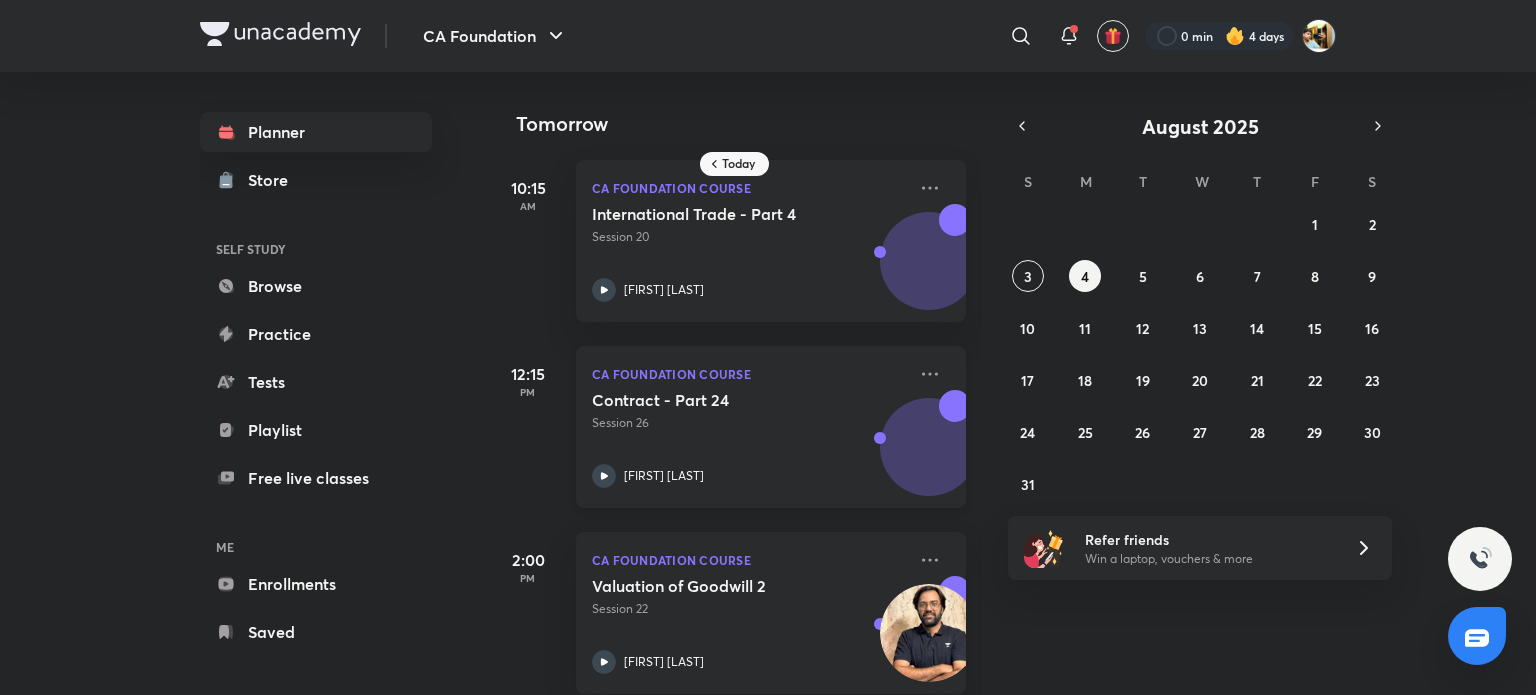 scroll, scrollTop: 30, scrollLeft: 0, axis: vertical 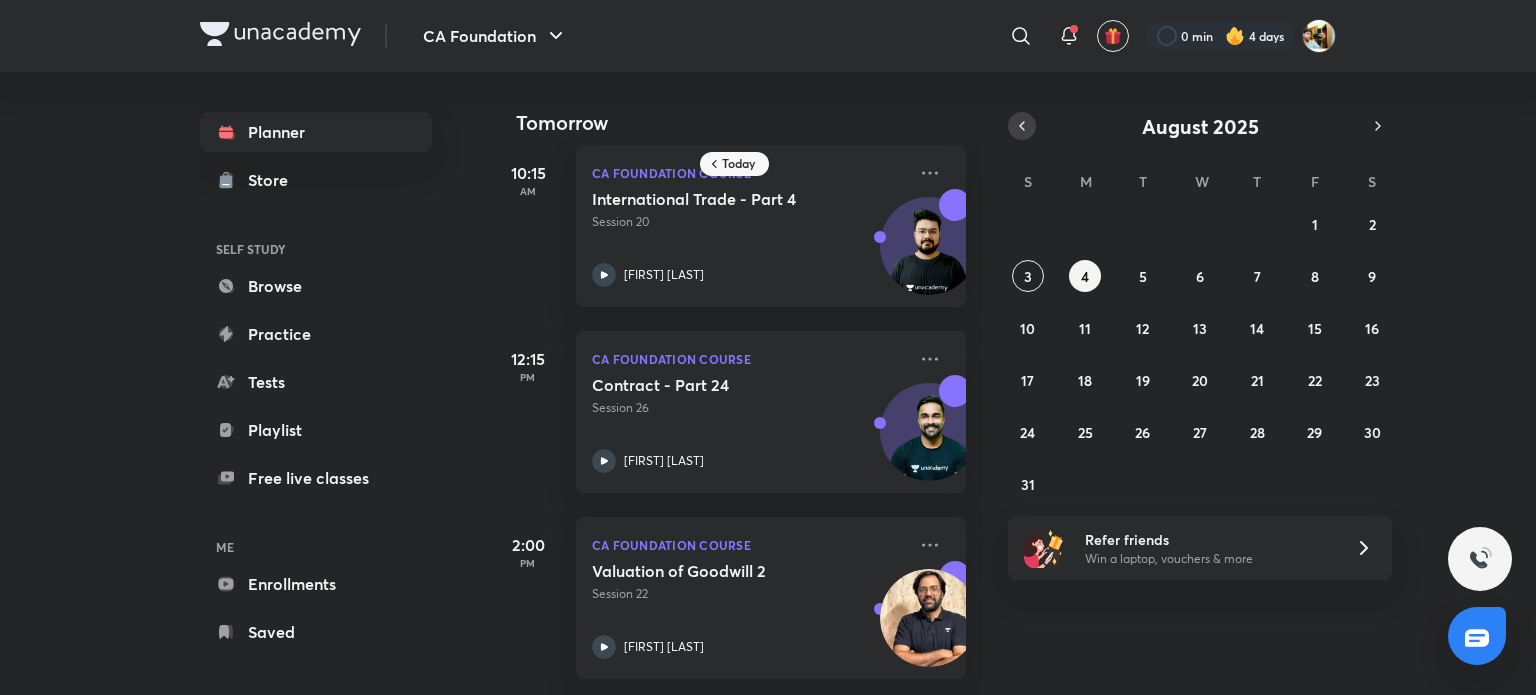 click 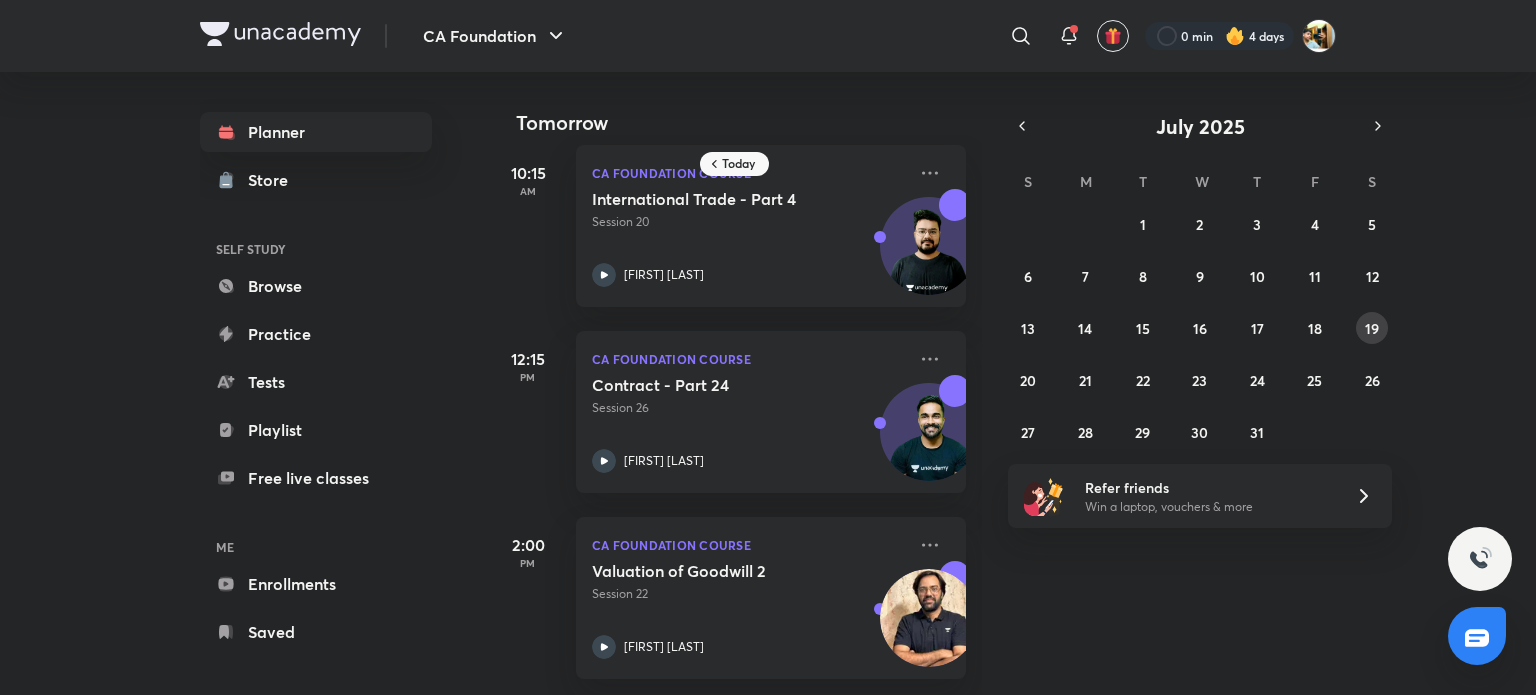 click on "29 30 1 2 3 4 5 6 7 8 9 10 11 12 13 14 15 16 17 18 19 20 21 22 23 24 25 26 27 28 29 30 31 1 2" at bounding box center (1200, 328) 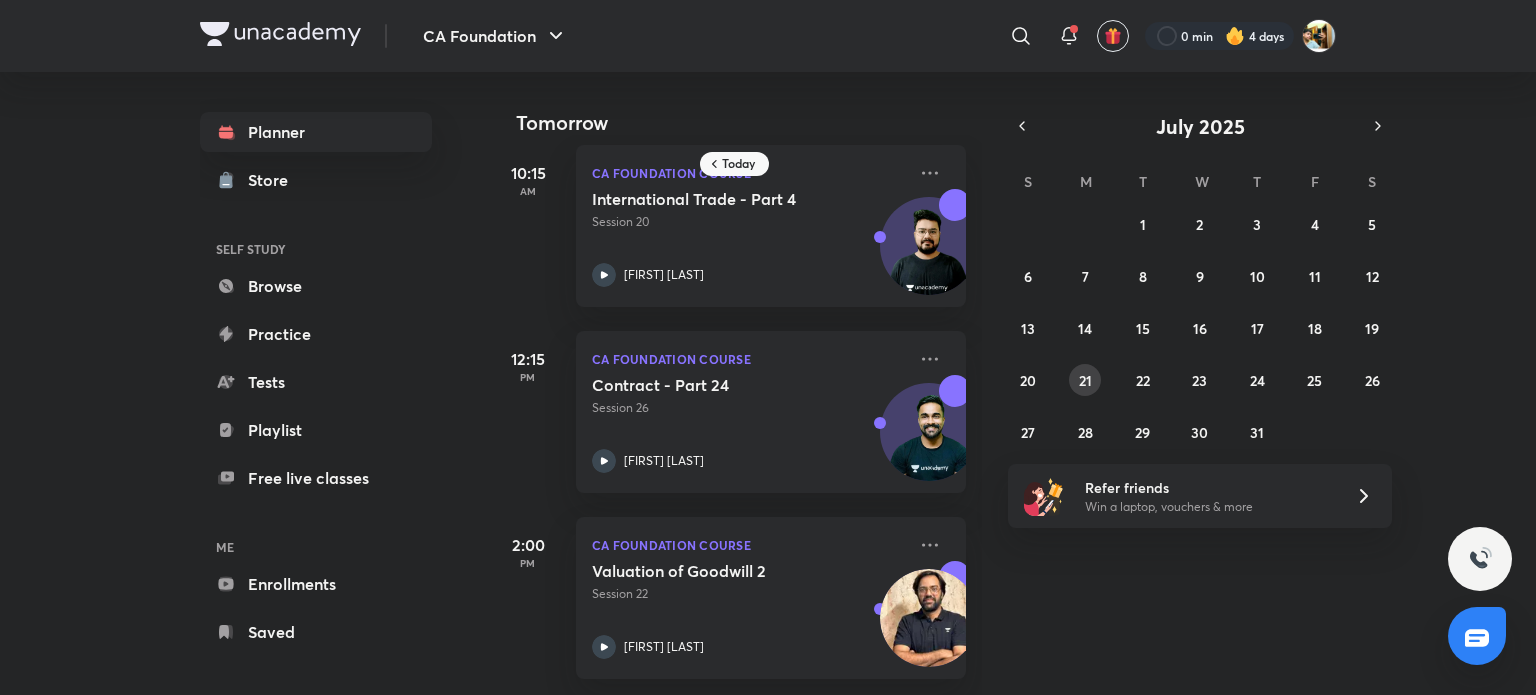 click on "21" at bounding box center [1085, 380] 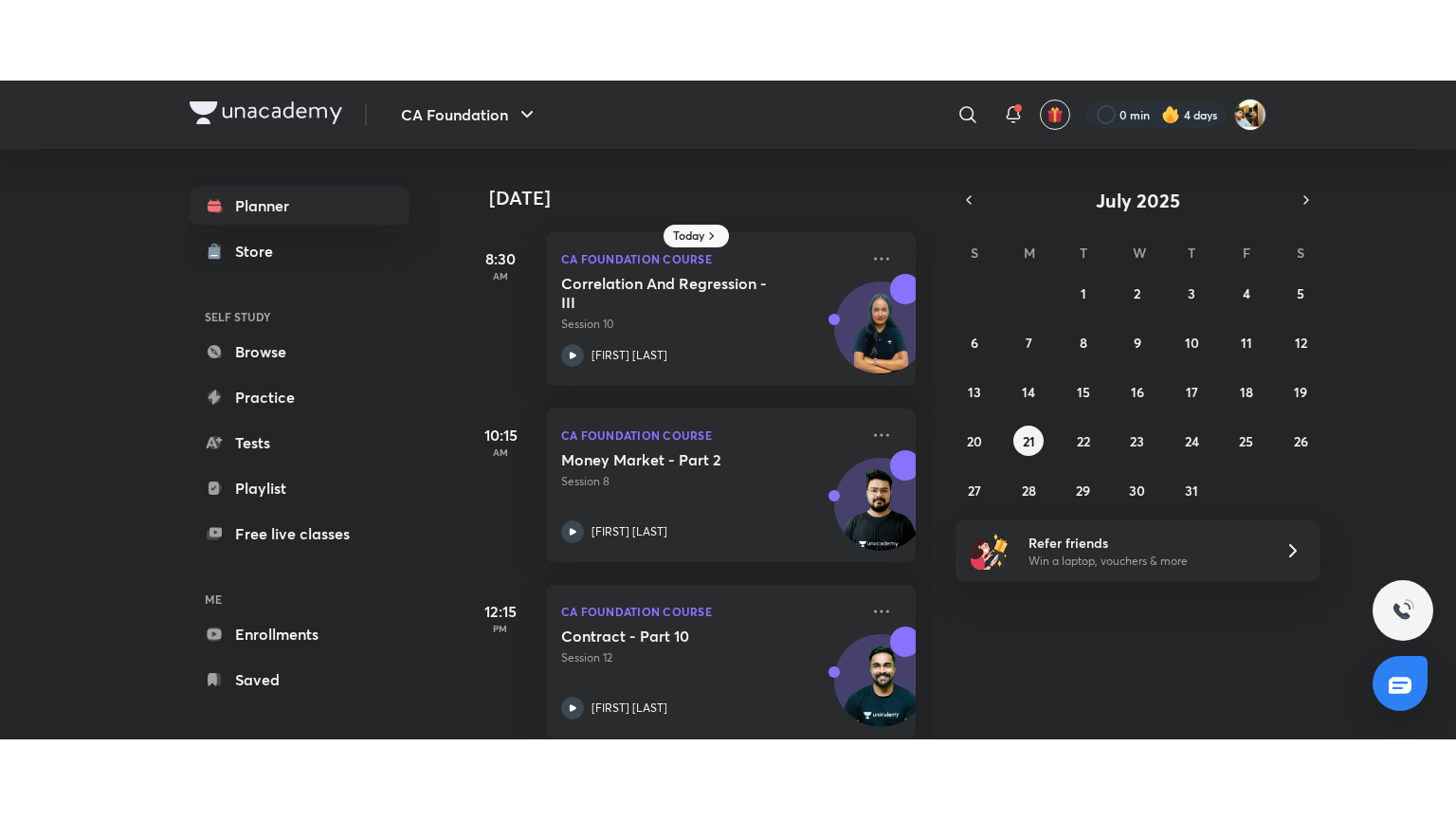 scroll, scrollTop: 205, scrollLeft: 0, axis: vertical 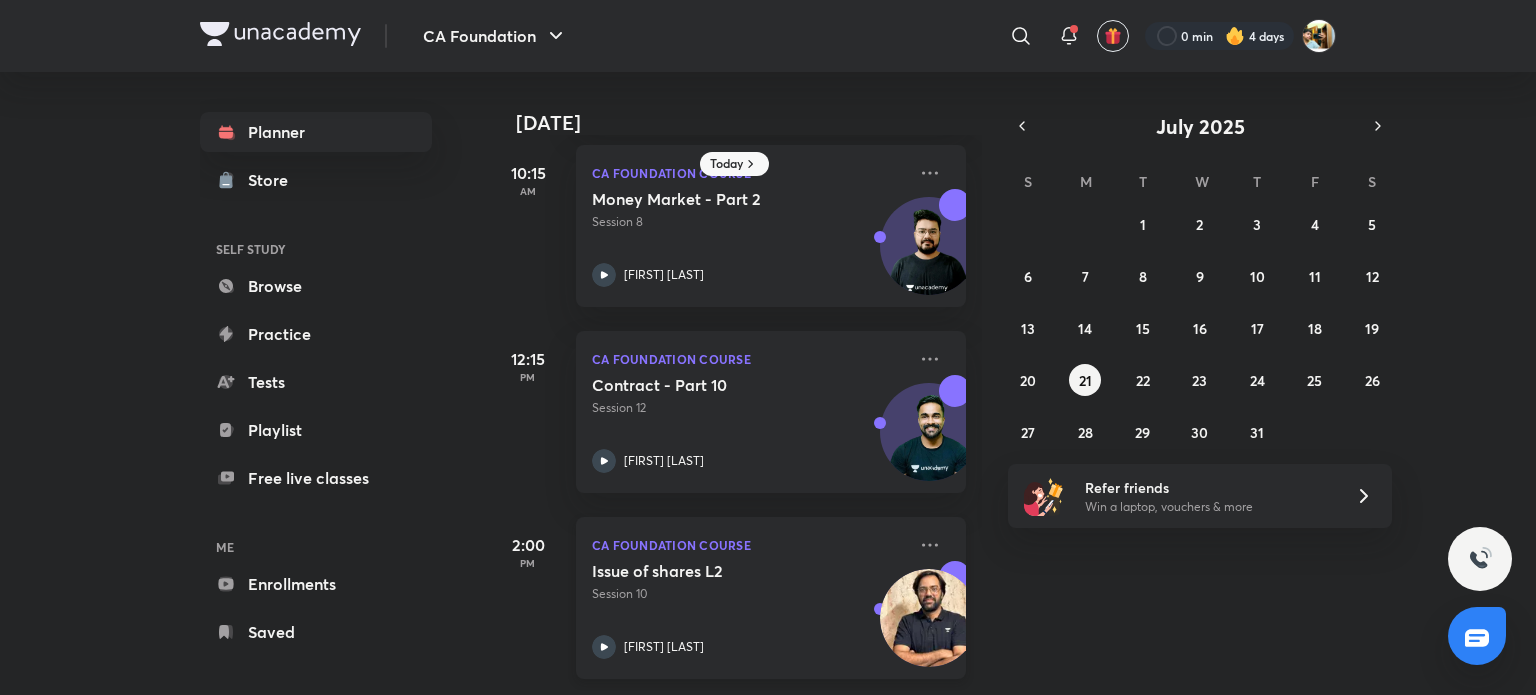 click at bounding box center [604, 647] 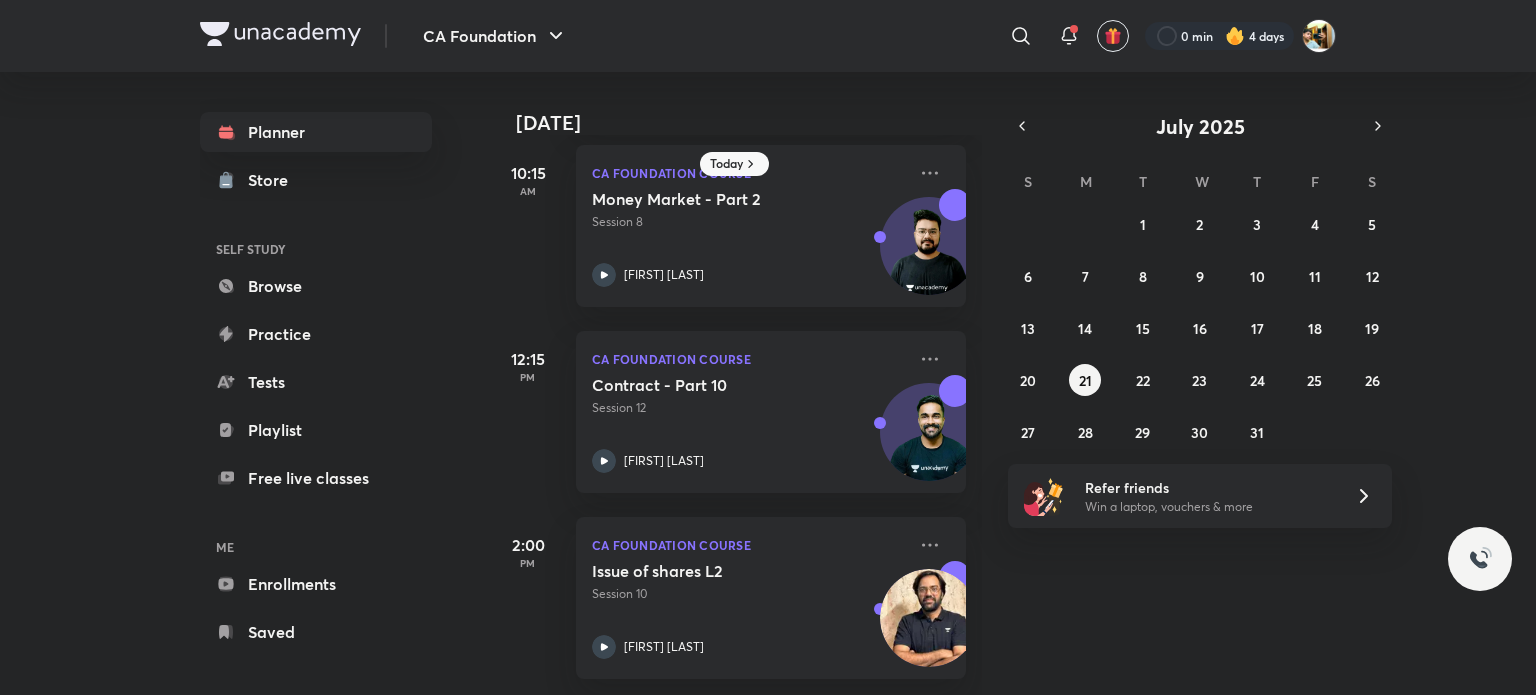 scroll, scrollTop: 47, scrollLeft: 0, axis: vertical 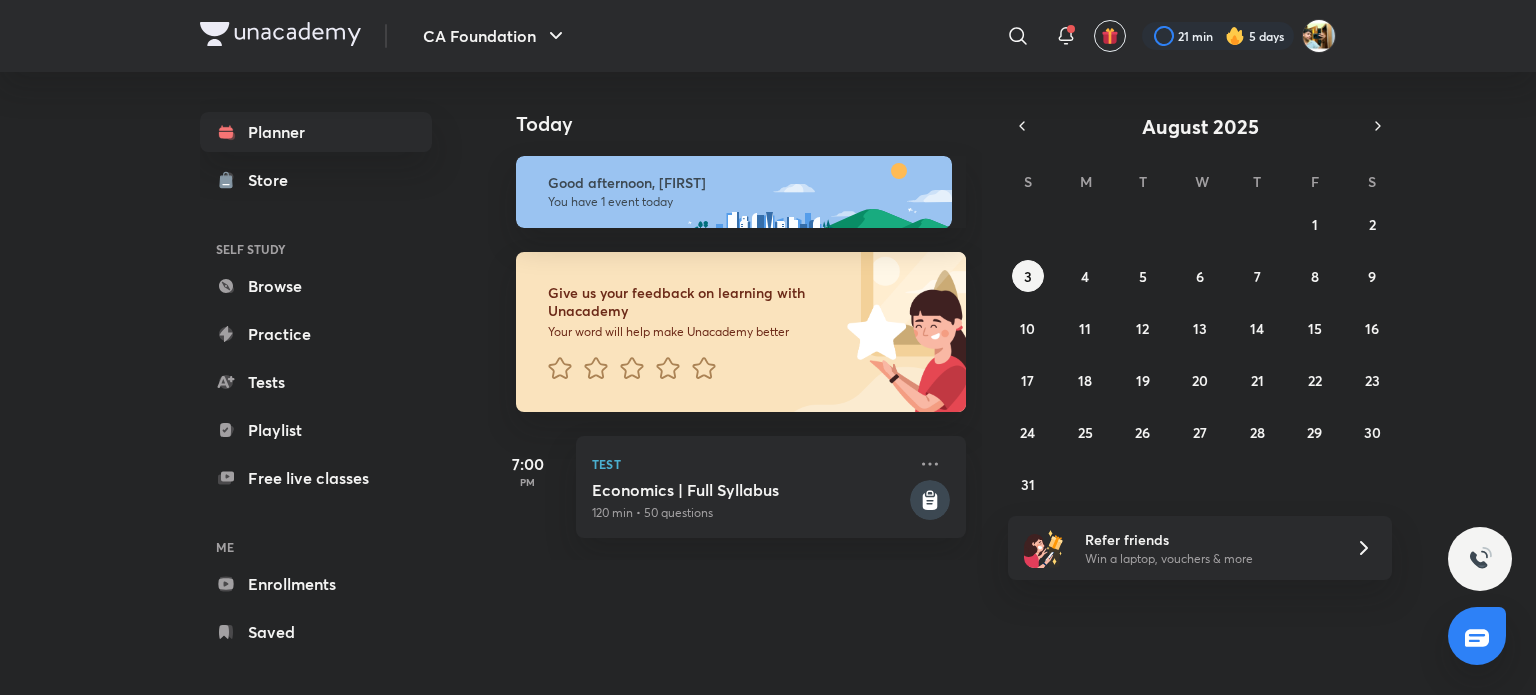 click on "27 28 29 30 31 1 2 3 4 5 6 7 8 9 10 11 12 13 14 15 16 17 18 19 20 21 22 23 24 25 26 27 28 29 30 31 1 2 3 4 5 6" at bounding box center (1200, 354) 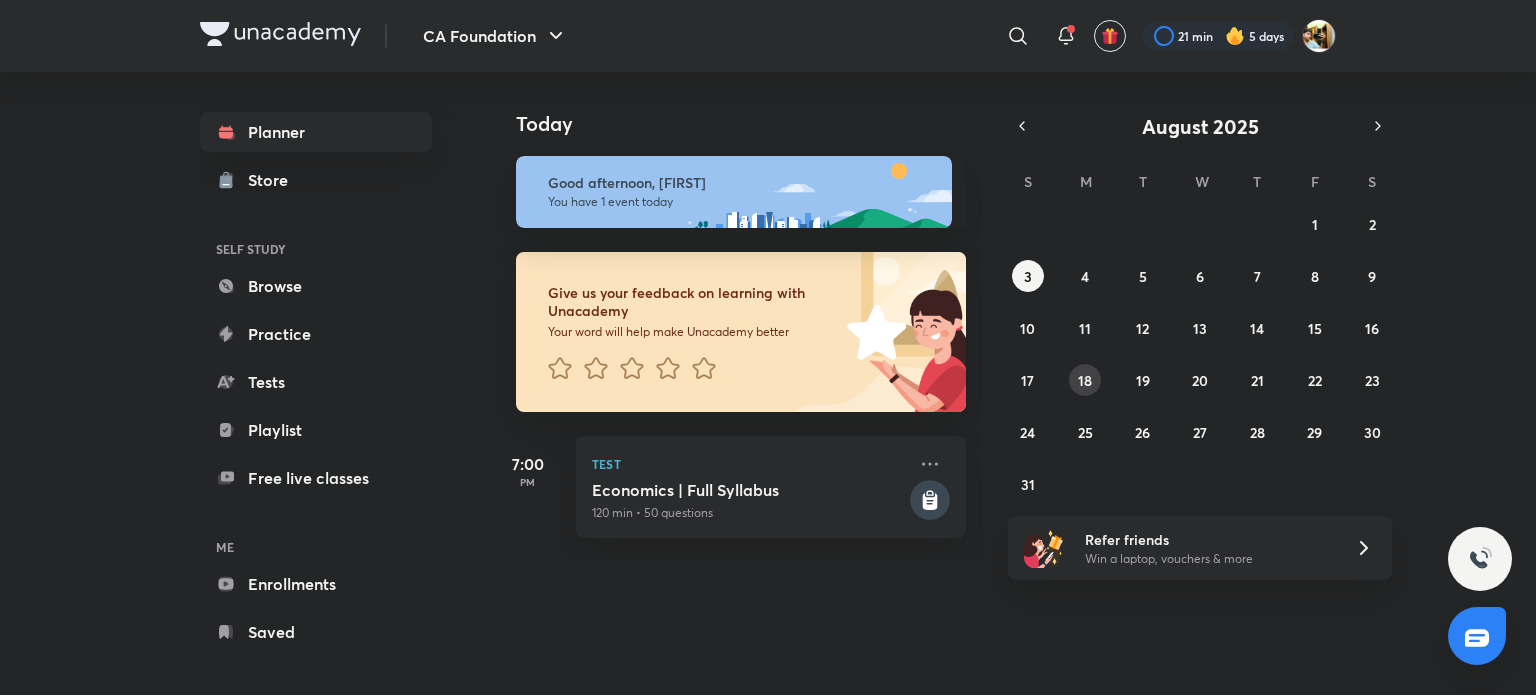 click on "18" at bounding box center (1085, 380) 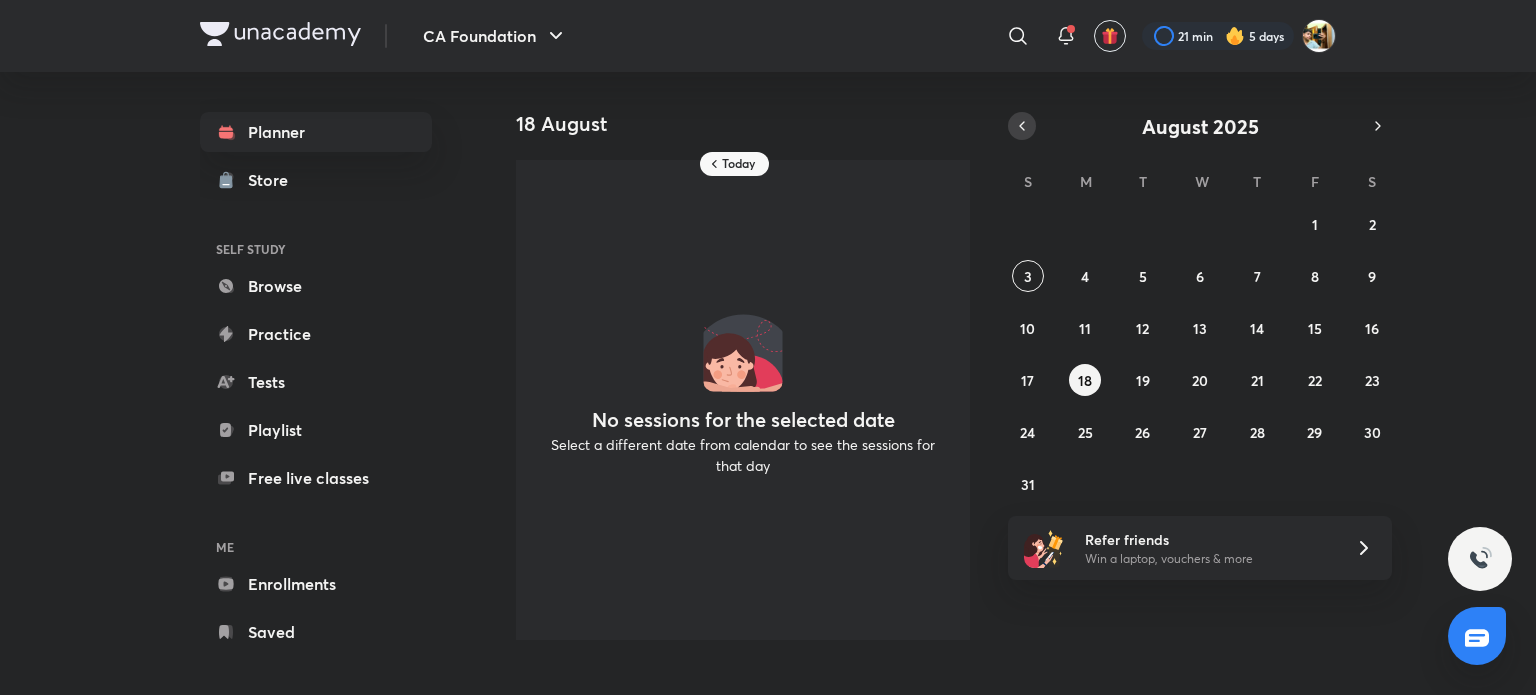 click 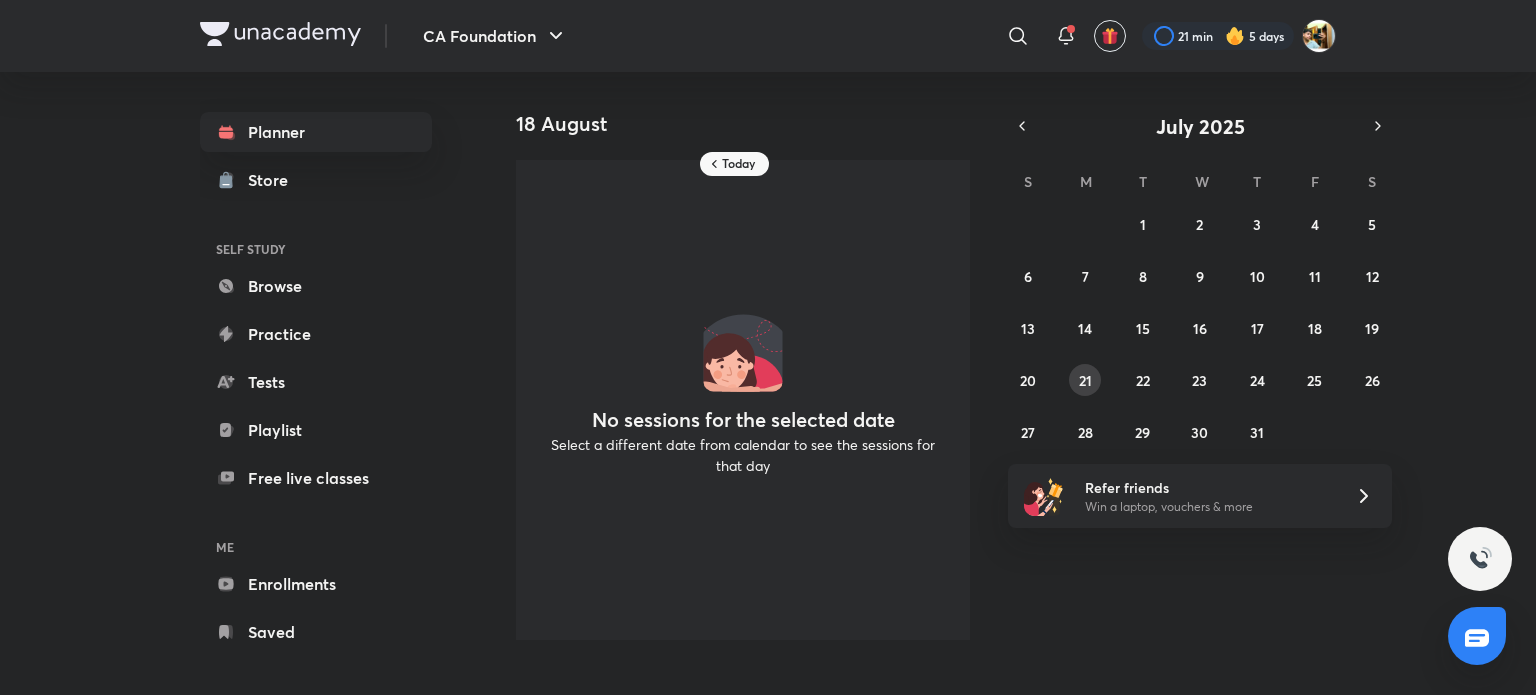 click on "21" at bounding box center [1085, 380] 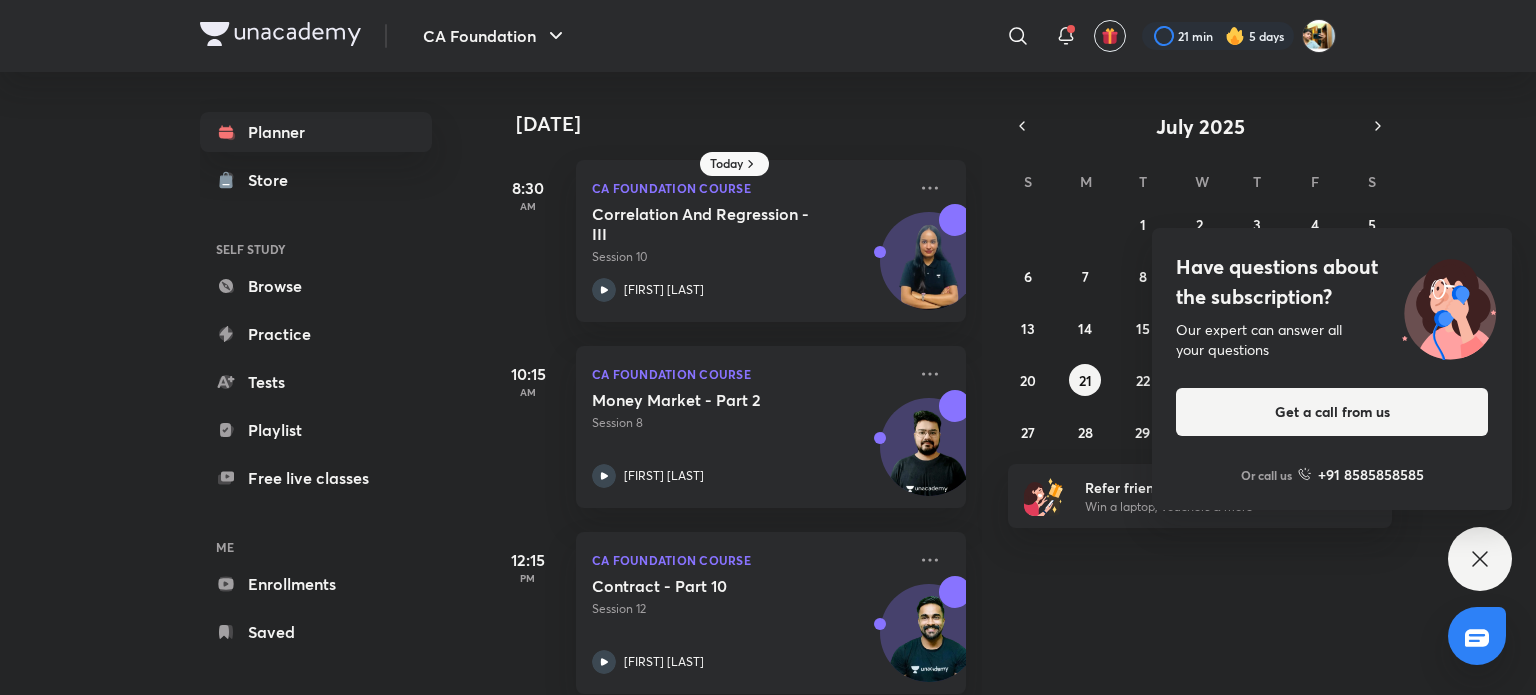 scroll, scrollTop: 216, scrollLeft: 0, axis: vertical 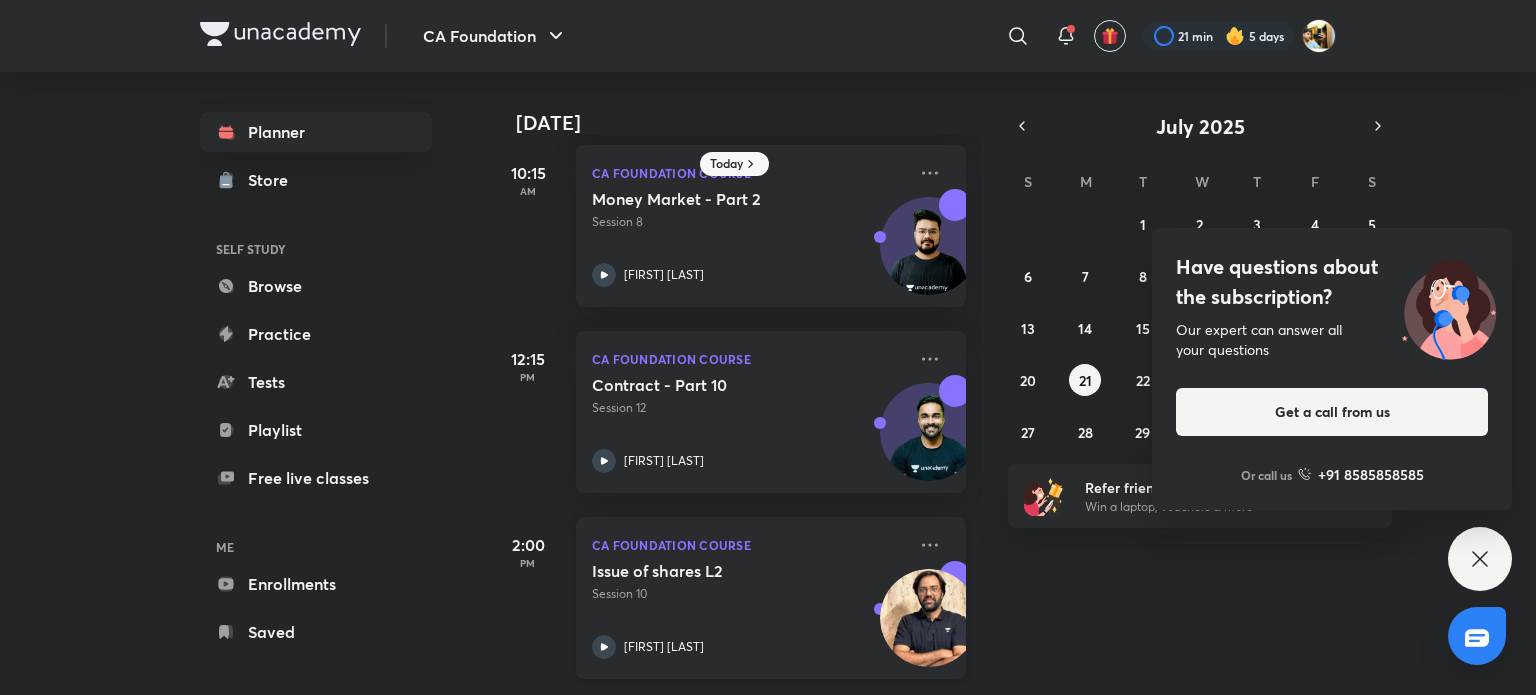 click 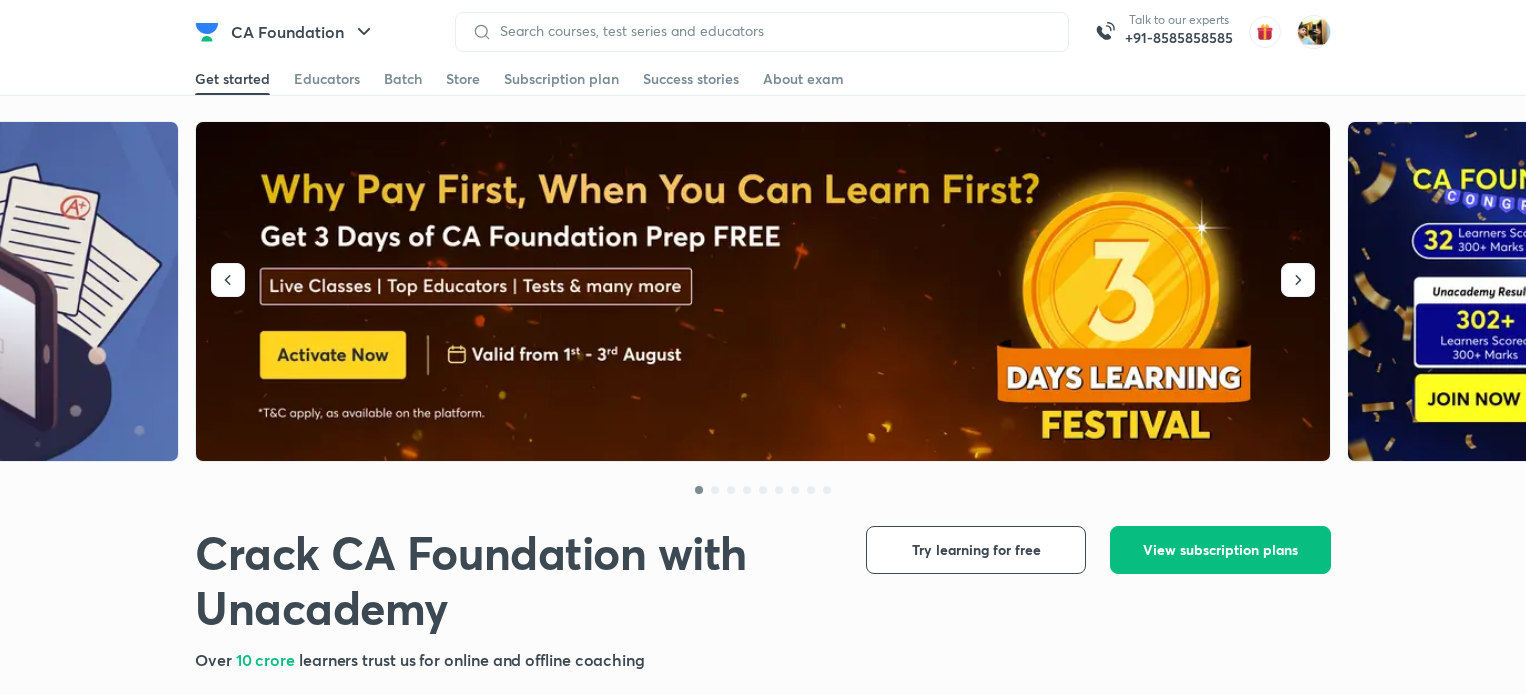 scroll, scrollTop: 0, scrollLeft: 0, axis: both 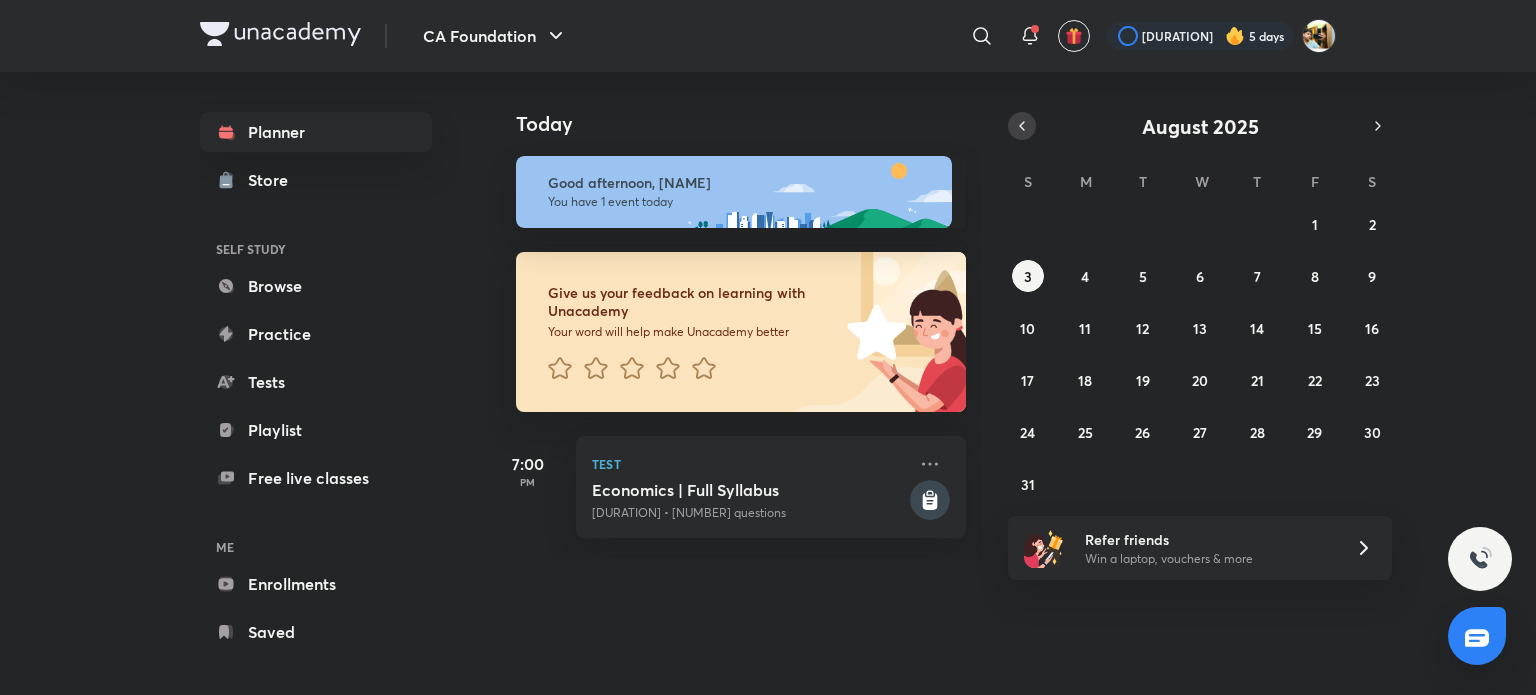 click on "Today Good afternoon, sumit You have 1 event today Give us your feedback on learning with Unacademy Your word will help make Unacademy better 7:00 PM Test Economics | Full Syllabus 120 min • 50 questions" at bounding box center (1010, 316) 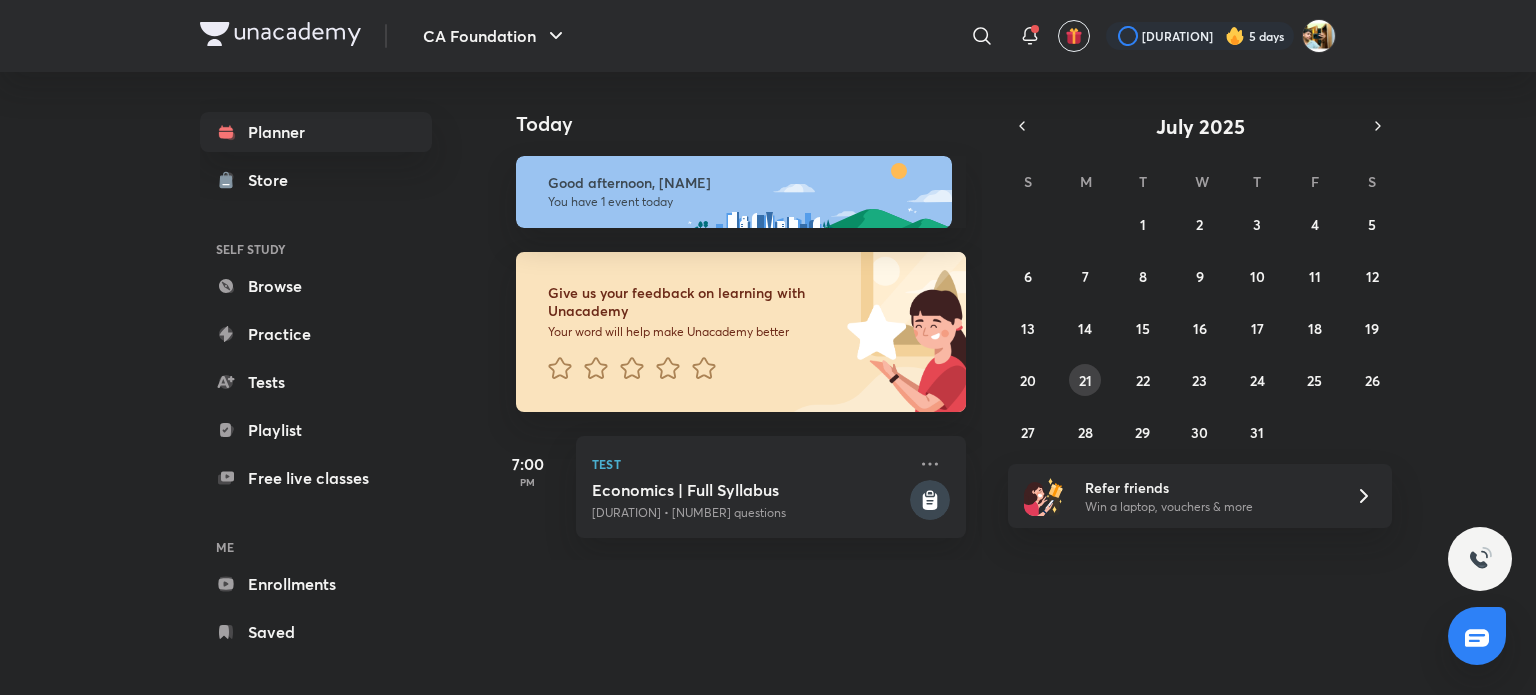 click on "21" at bounding box center (1085, 380) 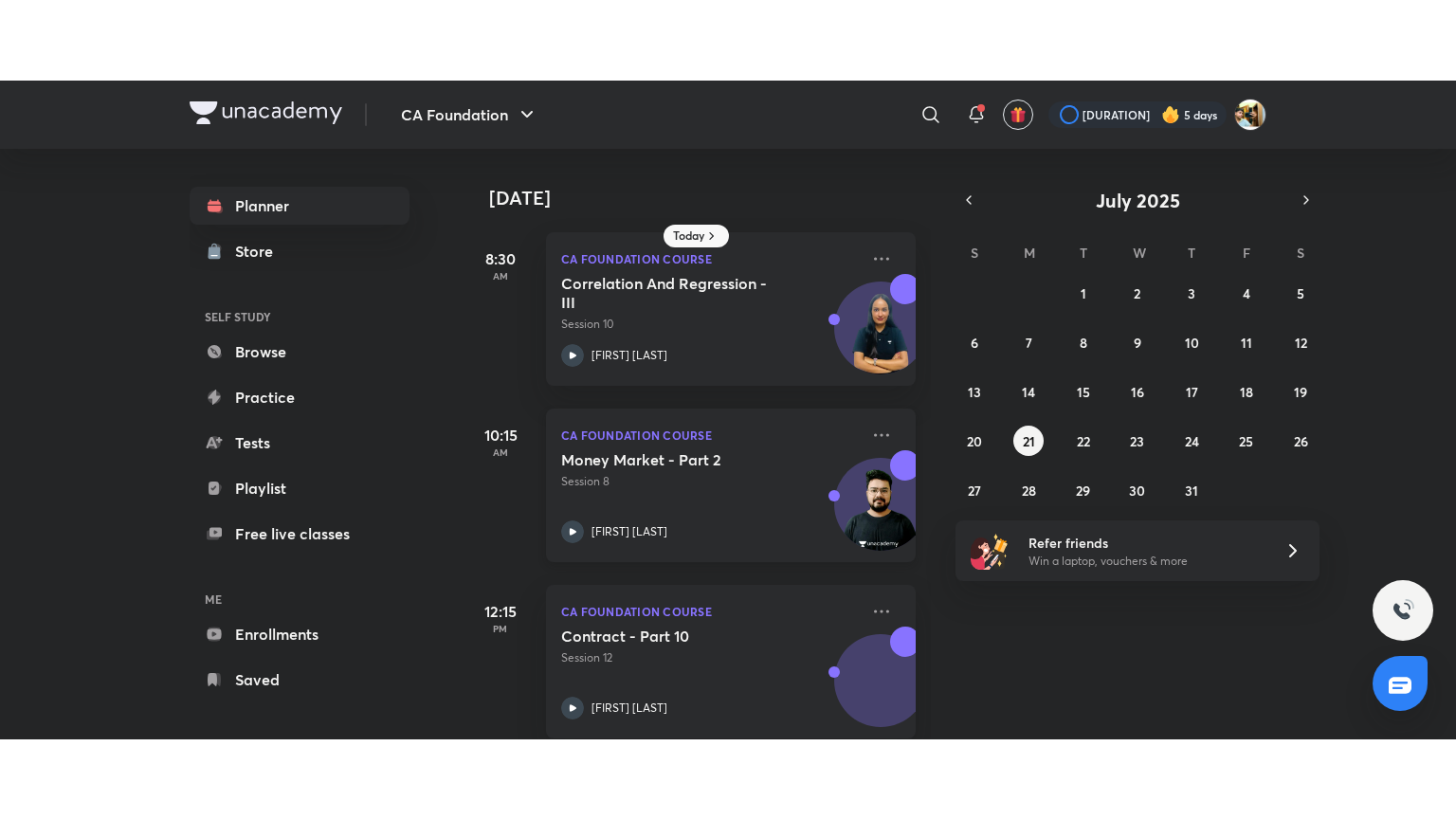 scroll, scrollTop: 205, scrollLeft: 0, axis: vertical 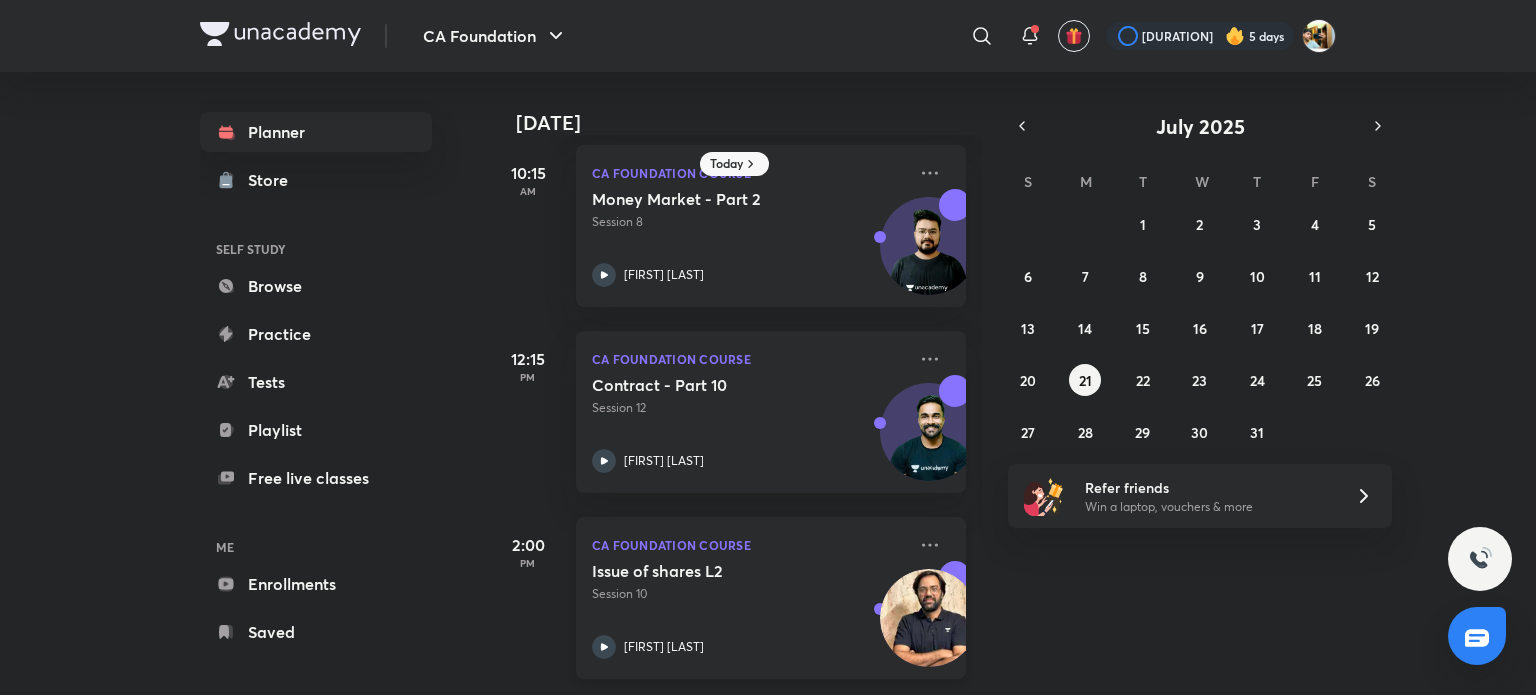 click on "[FIRST] [LAST]" at bounding box center (664, 647) 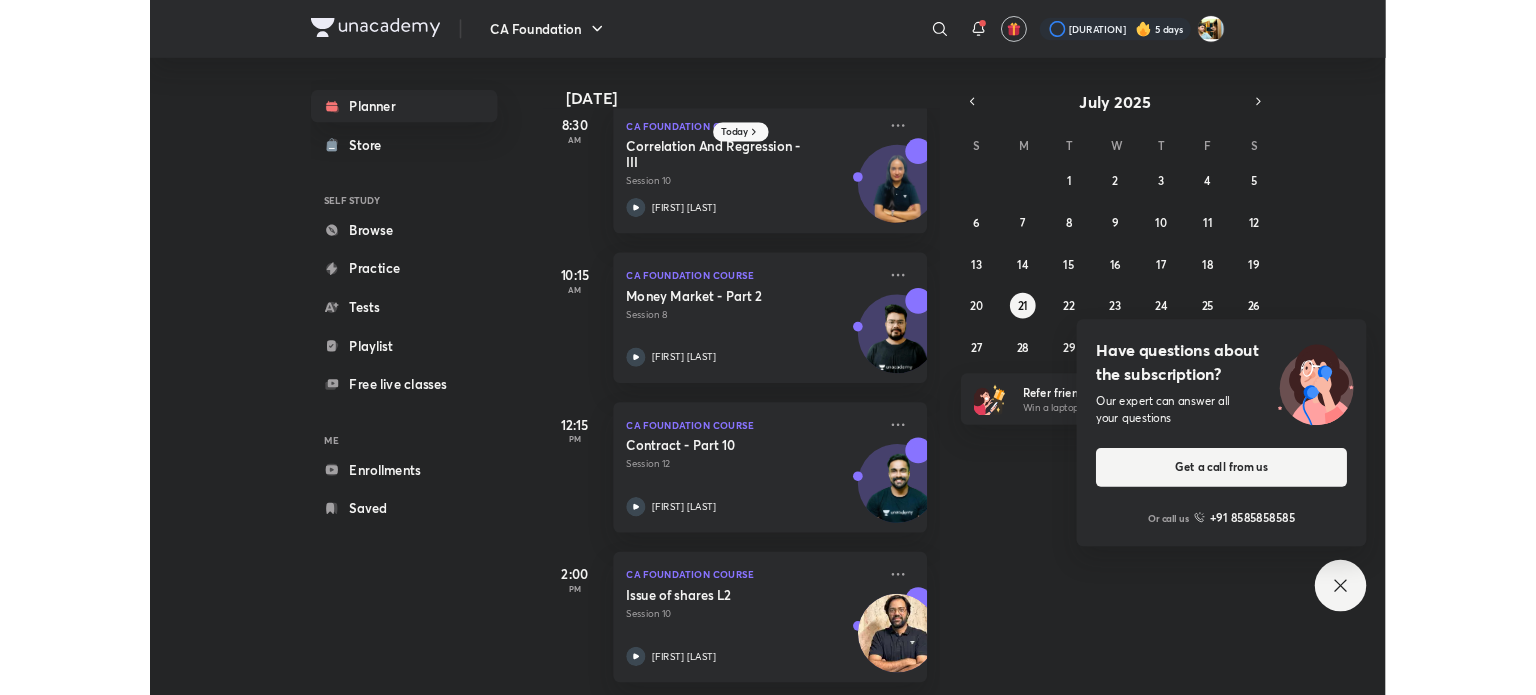 scroll, scrollTop: 47, scrollLeft: 0, axis: vertical 